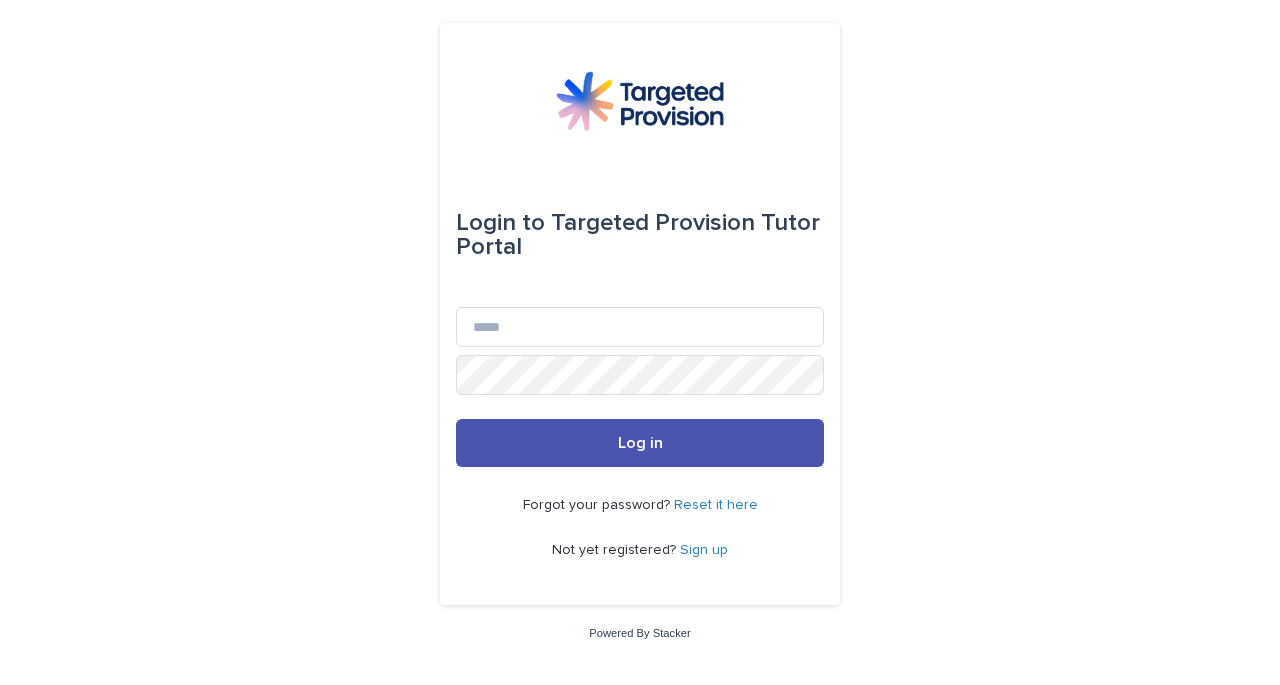 scroll, scrollTop: 0, scrollLeft: 0, axis: both 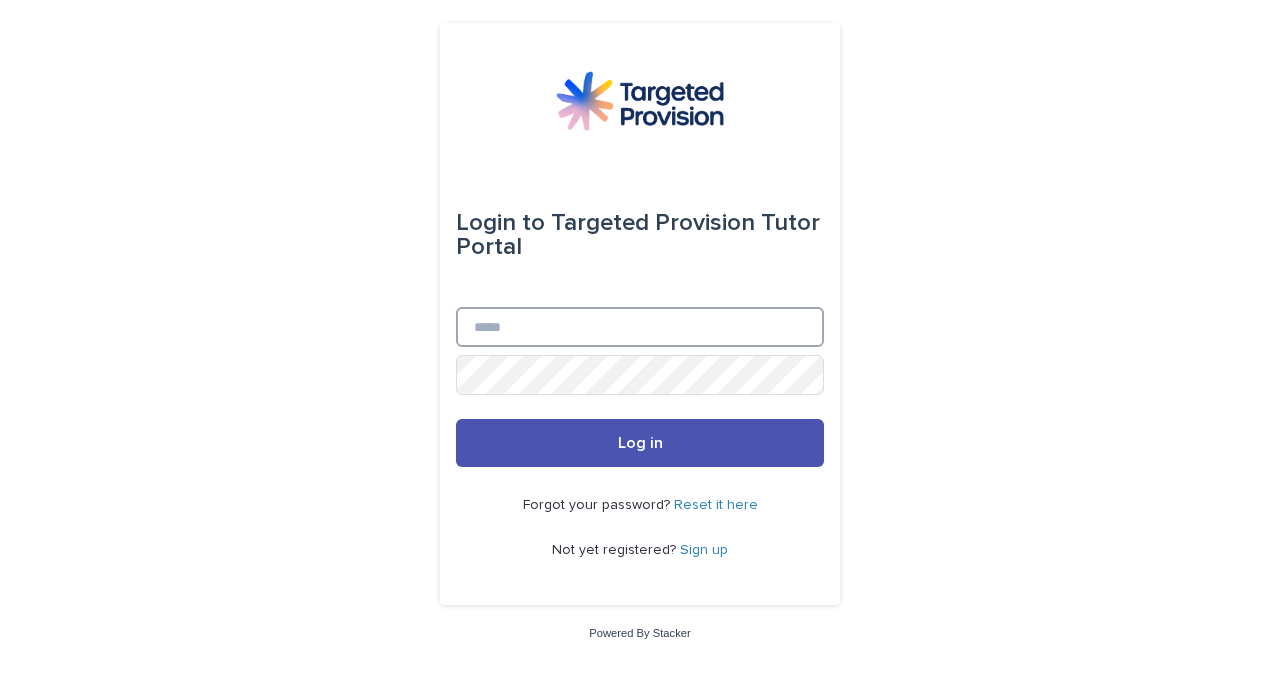 click on "Email" at bounding box center [640, 327] 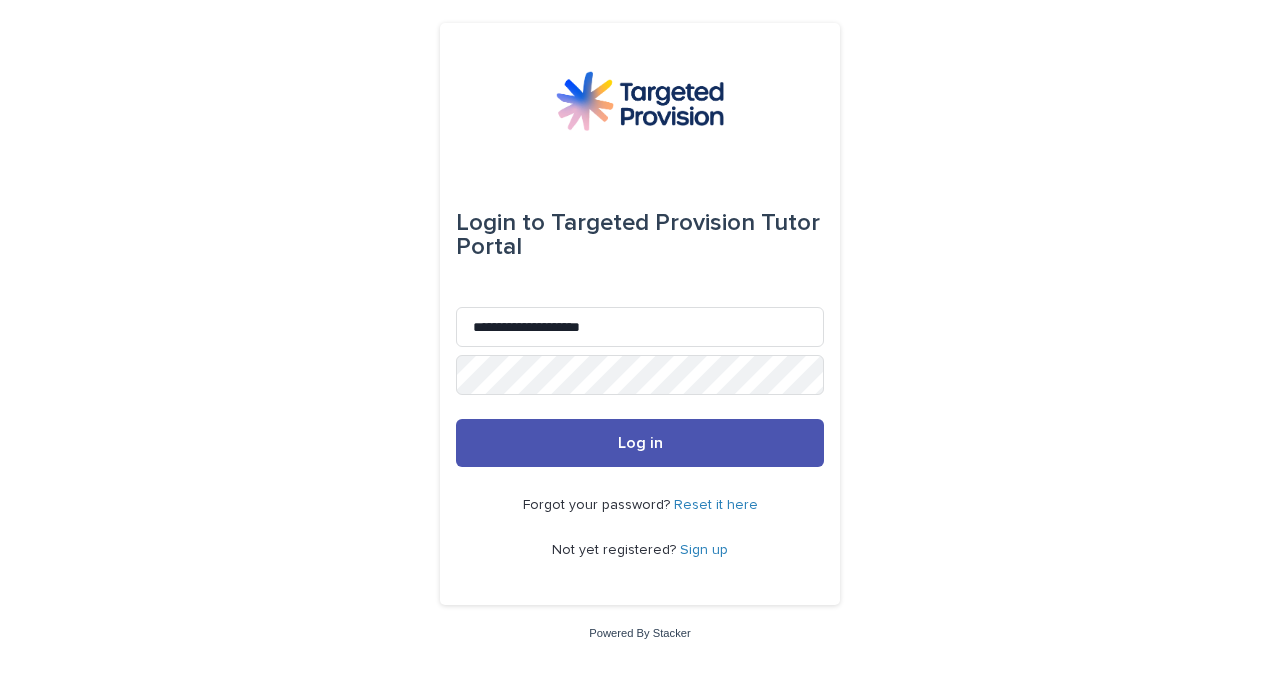 click on "Sign up" at bounding box center (704, 550) 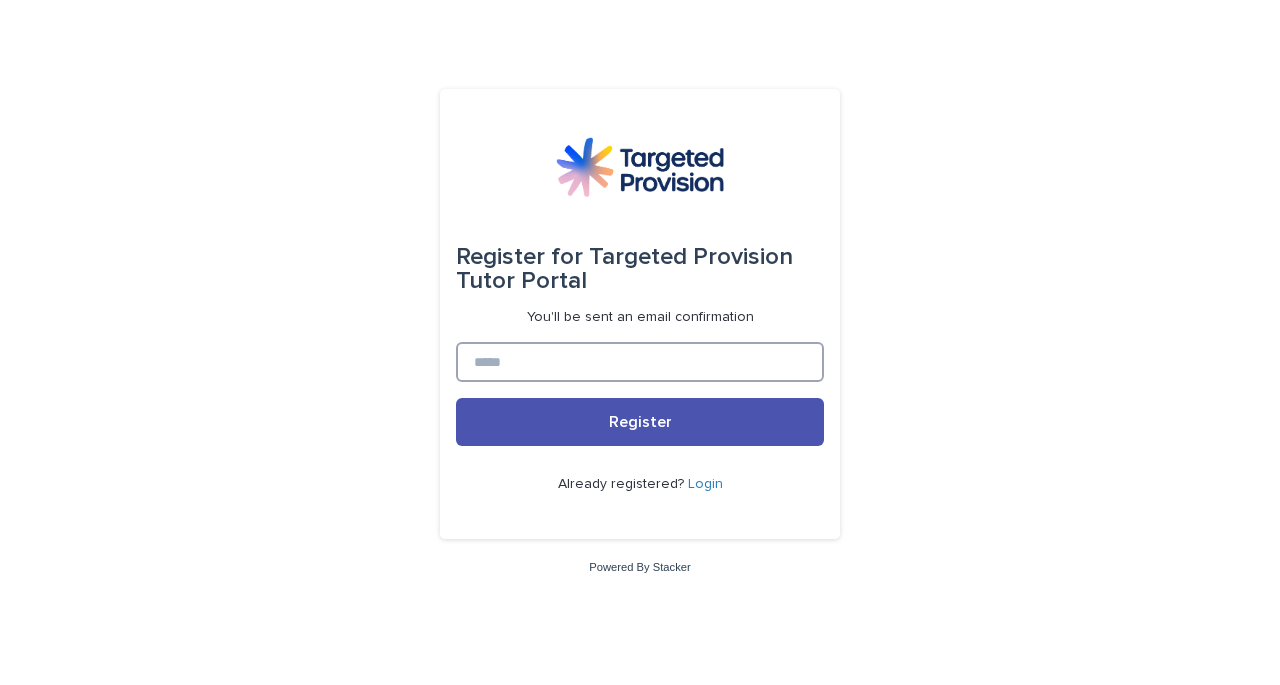 click at bounding box center [640, 362] 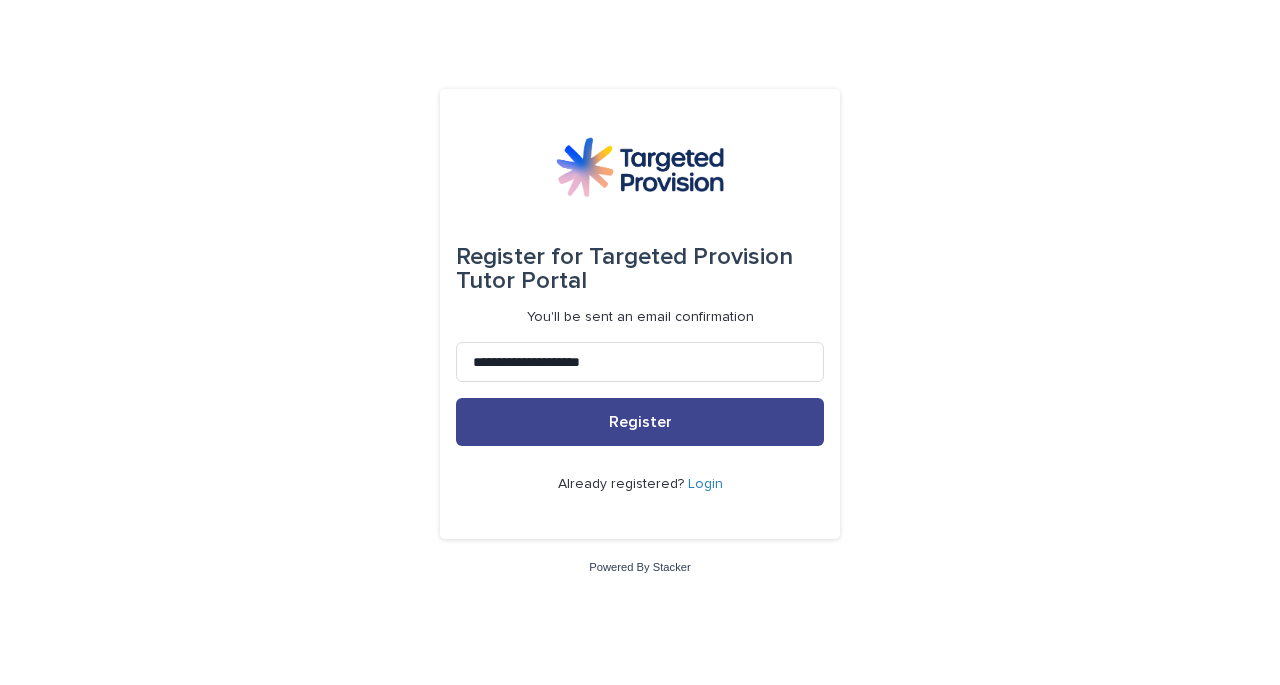 click on "Register" at bounding box center [640, 422] 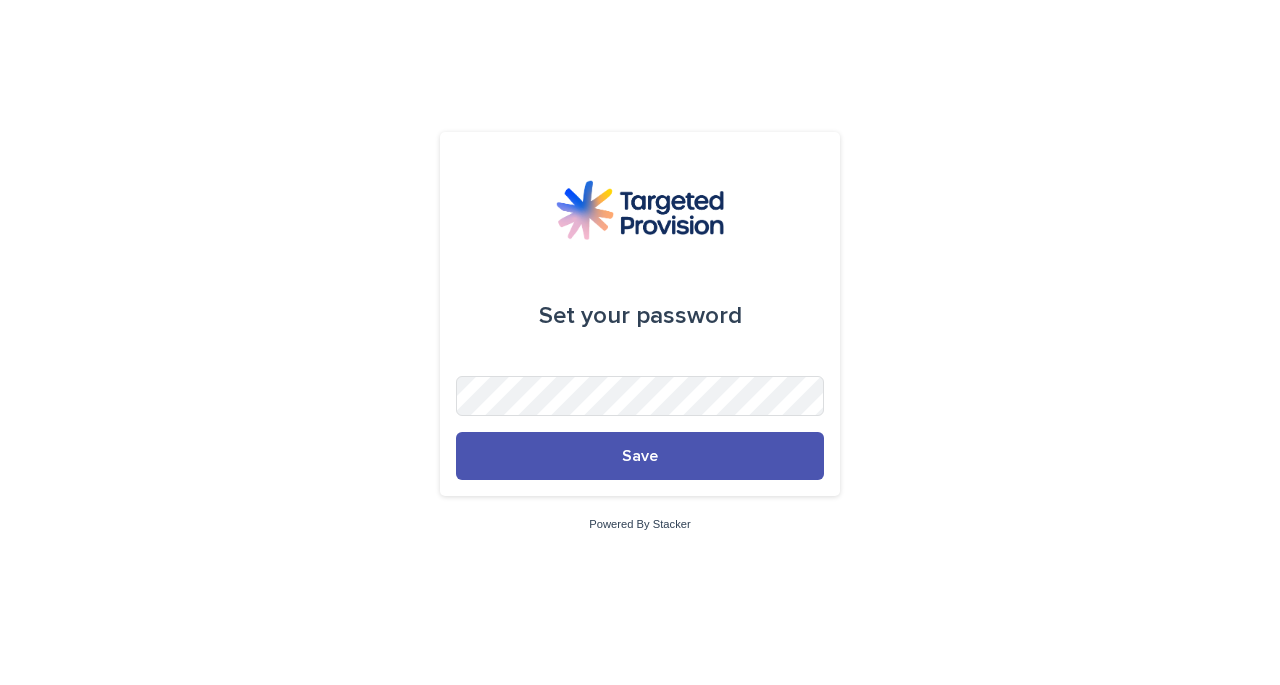 scroll, scrollTop: 0, scrollLeft: 0, axis: both 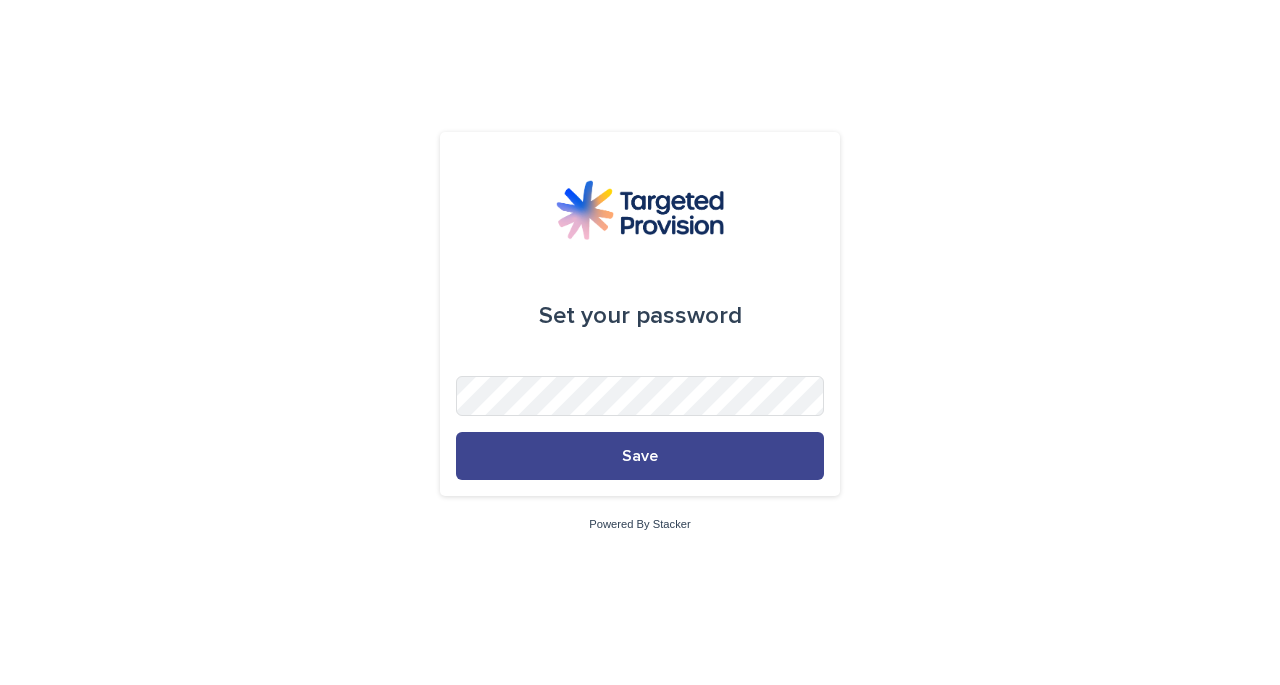click on "Save" at bounding box center (640, 456) 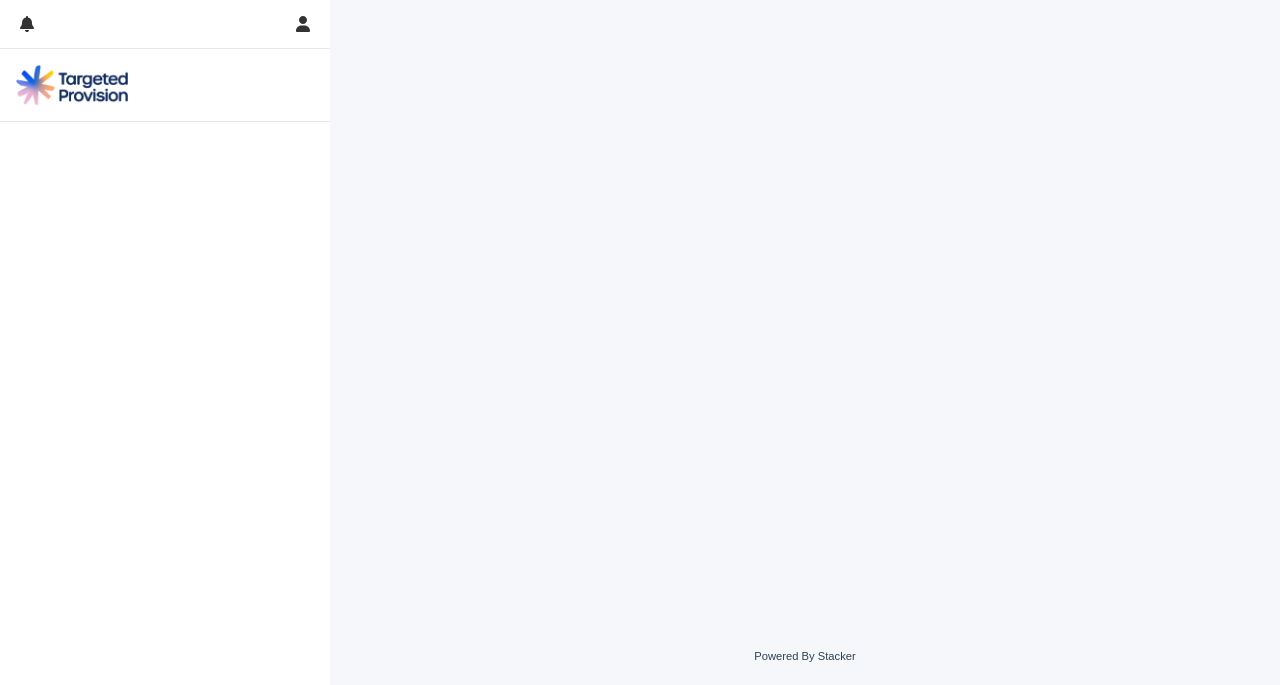 scroll, scrollTop: 0, scrollLeft: 0, axis: both 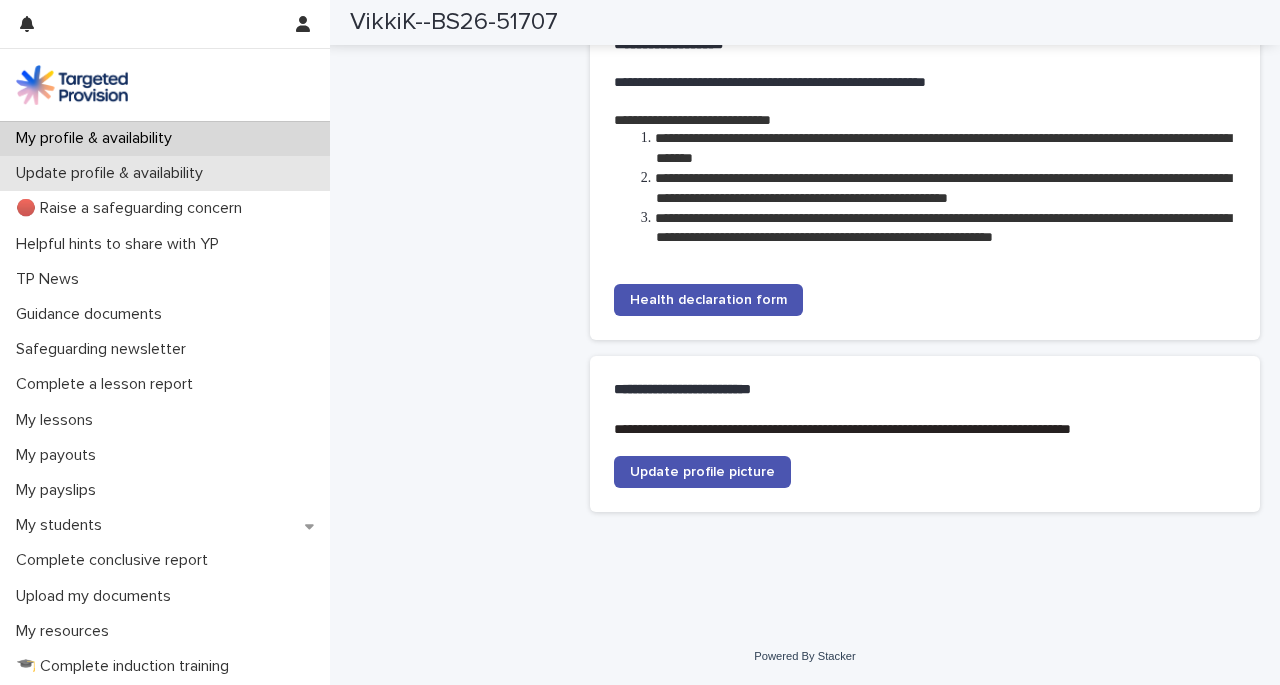 click on "Update profile & availability" at bounding box center (113, 173) 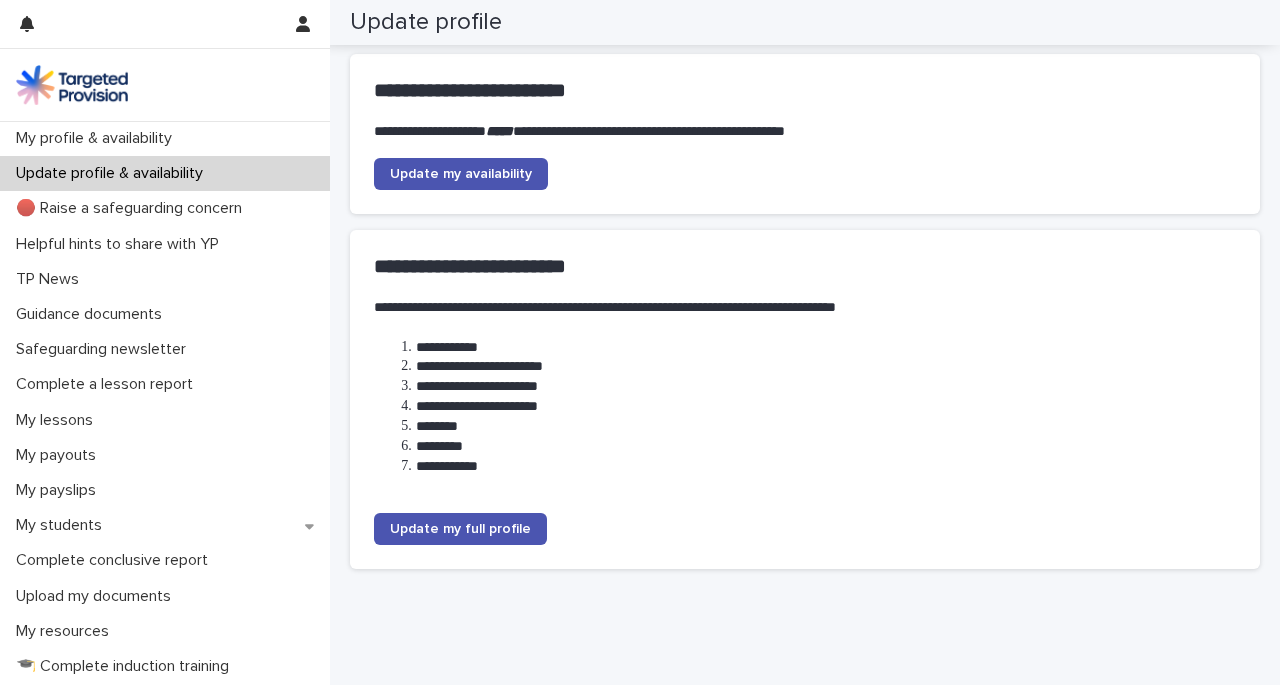 scroll, scrollTop: 206, scrollLeft: 0, axis: vertical 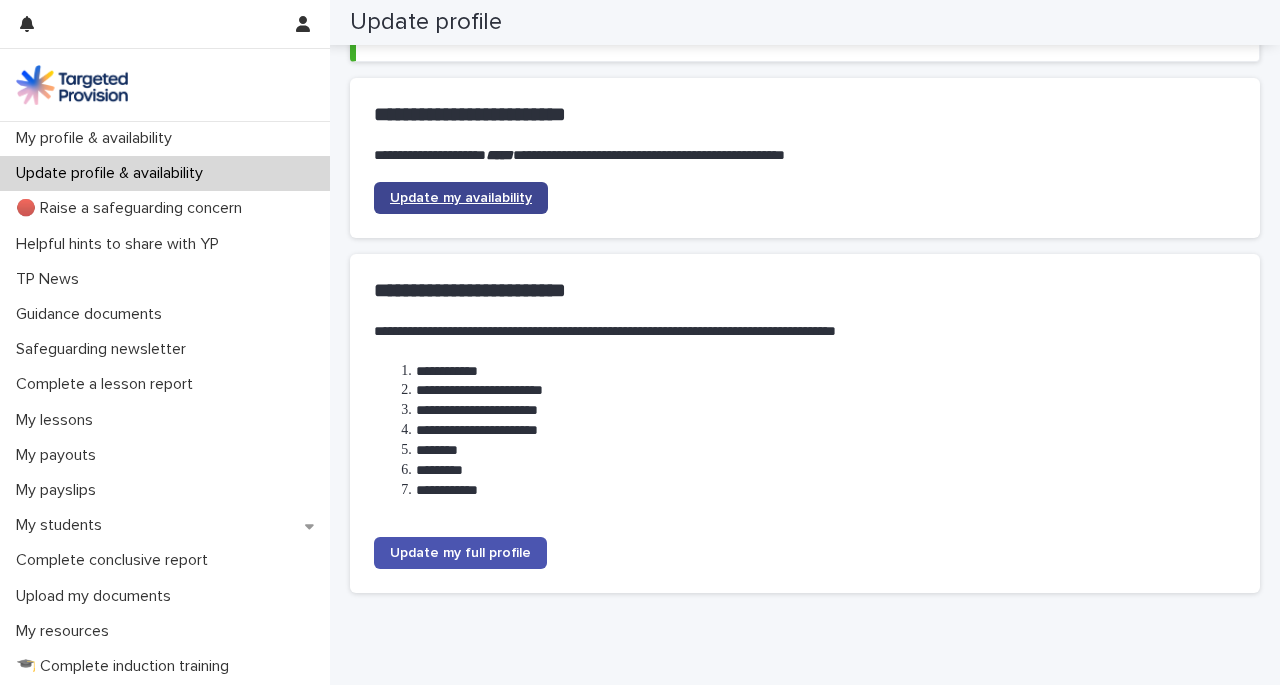 click on "Update my availability" at bounding box center [461, 198] 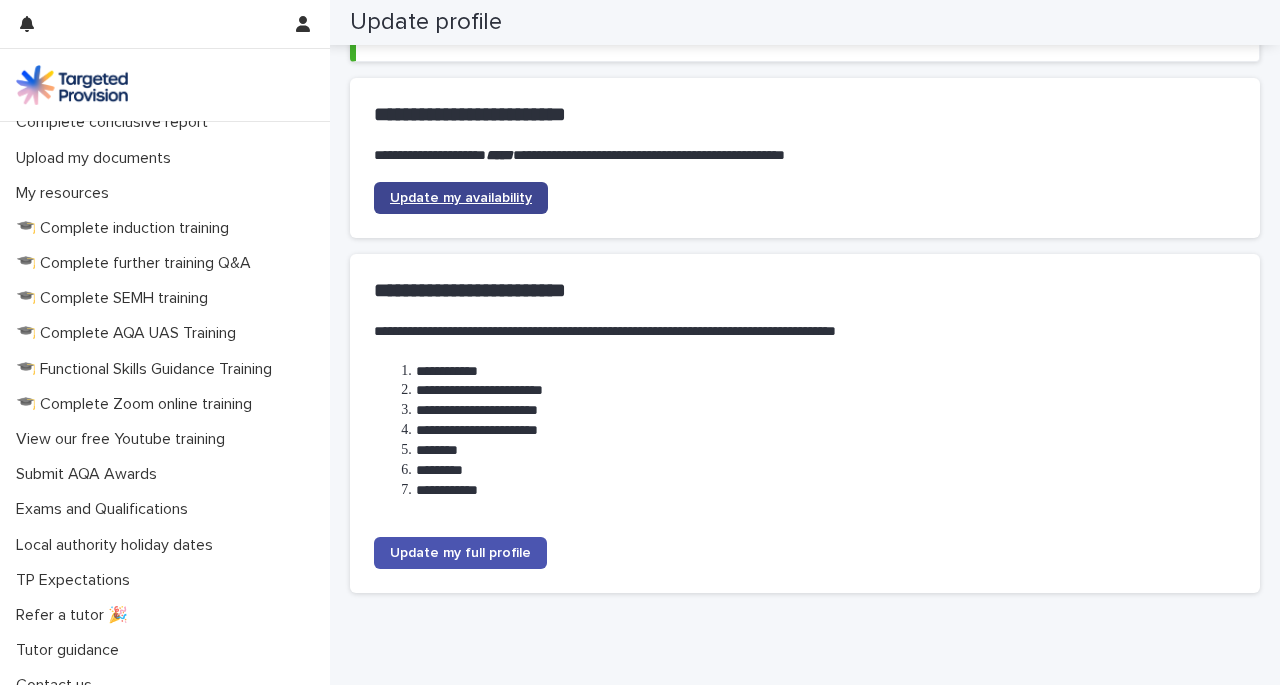 scroll, scrollTop: 456, scrollLeft: 0, axis: vertical 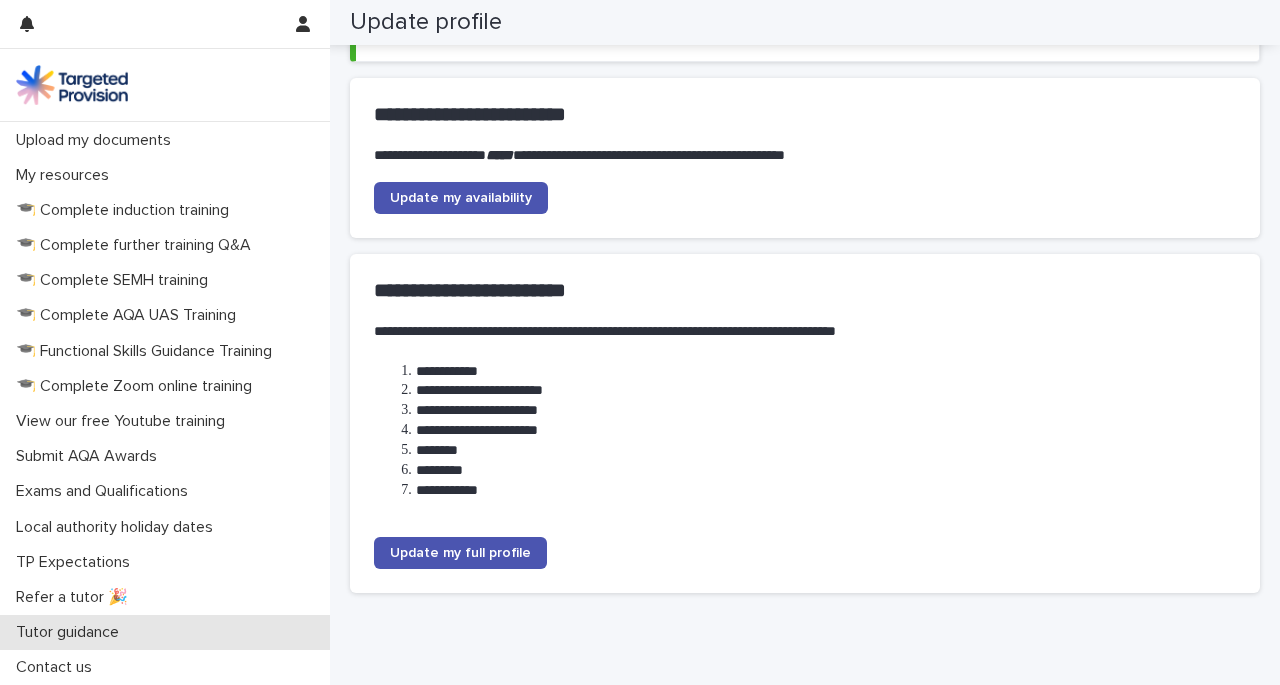 click on "Tutor guidance" at bounding box center (71, 632) 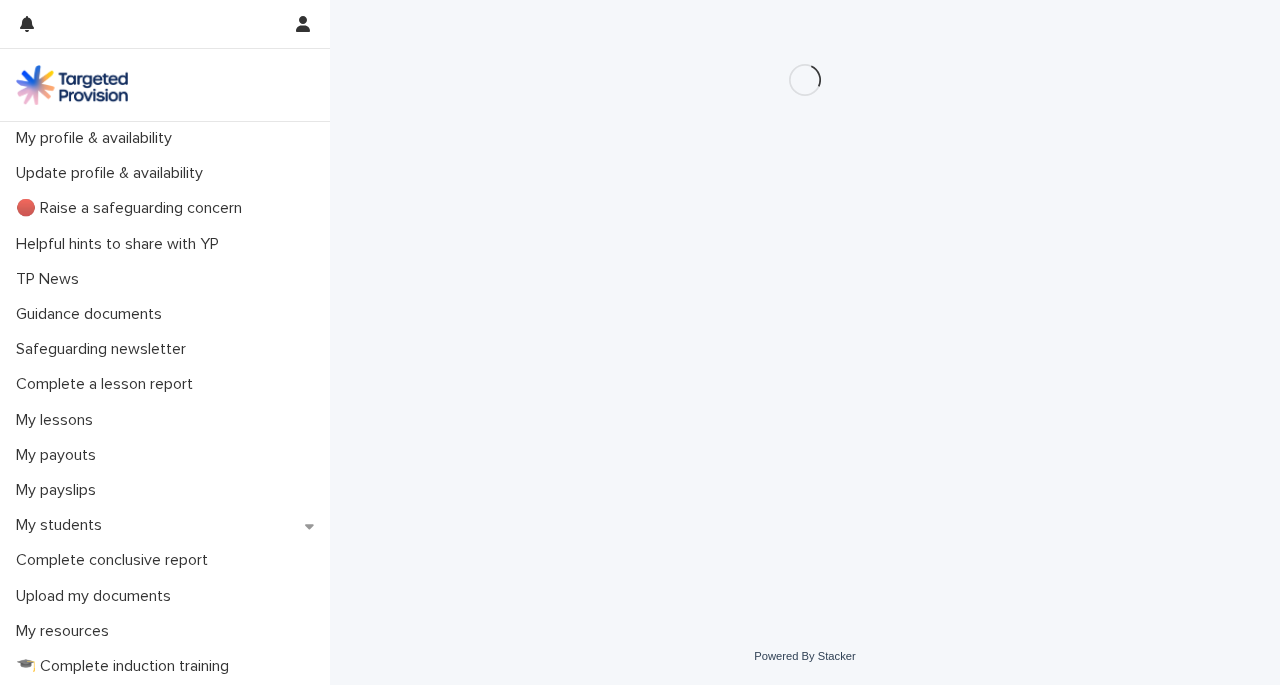 scroll, scrollTop: 0, scrollLeft: 0, axis: both 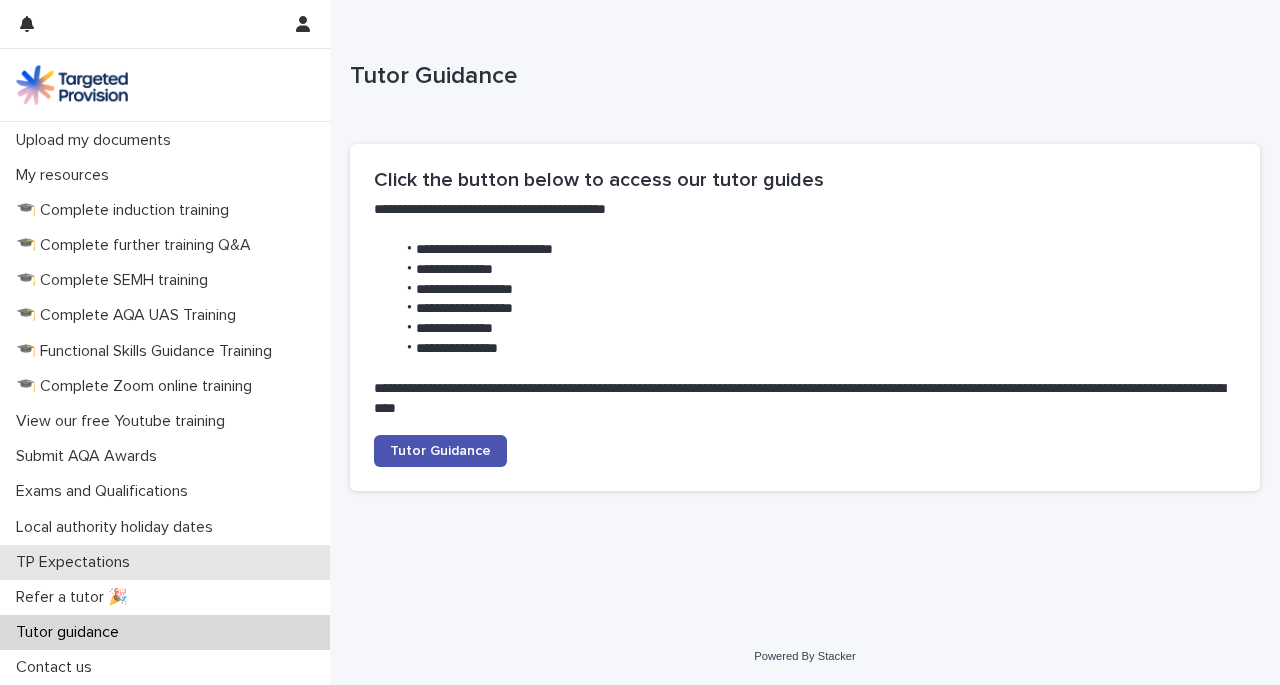 click on "TP Expectations" at bounding box center (77, 562) 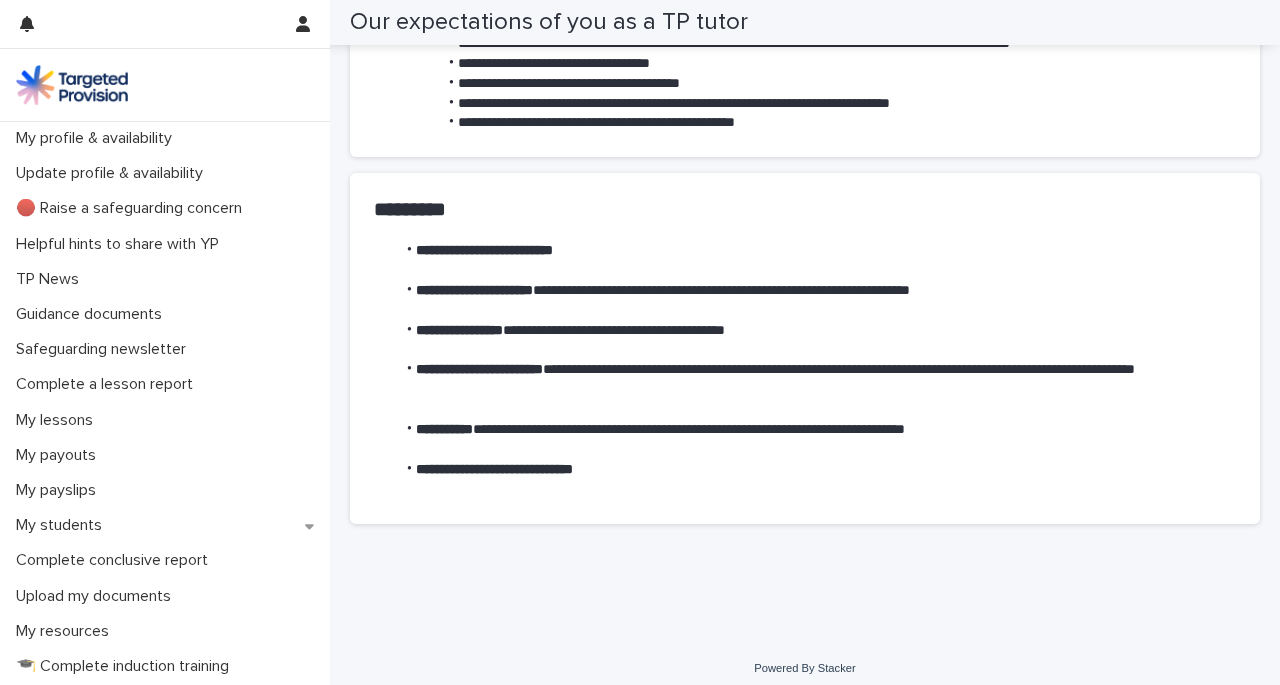 scroll, scrollTop: 666, scrollLeft: 0, axis: vertical 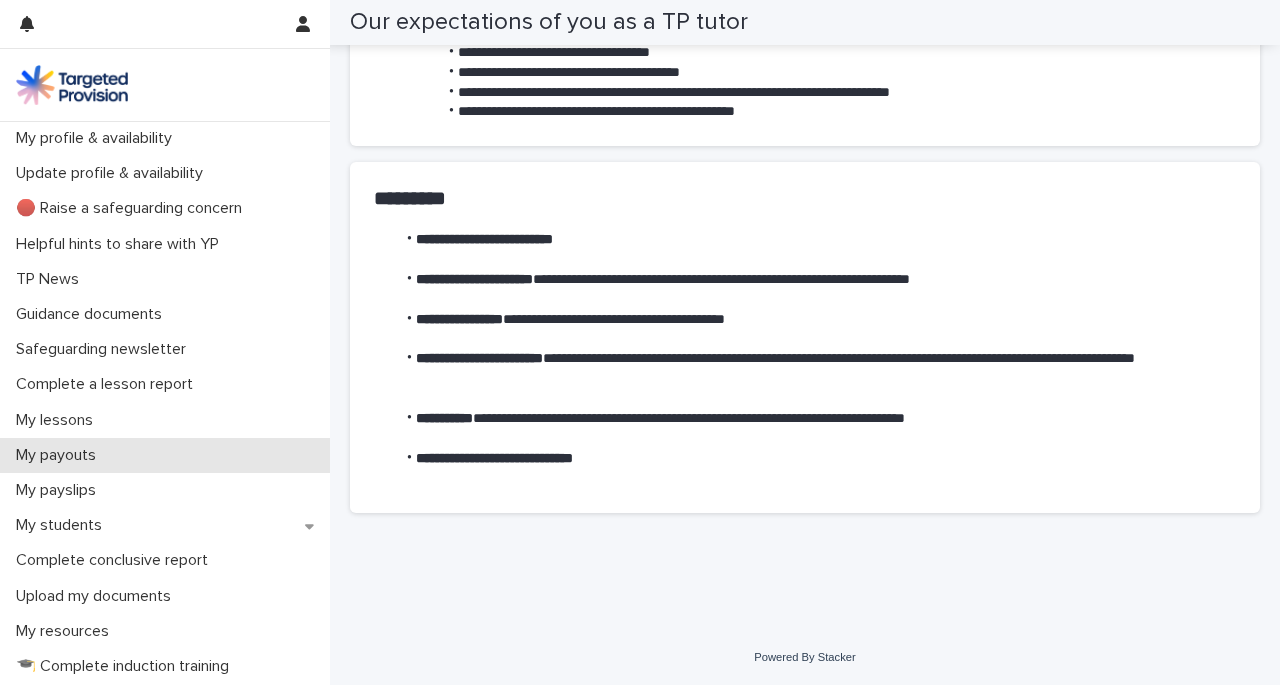 click on "My payouts" at bounding box center [60, 455] 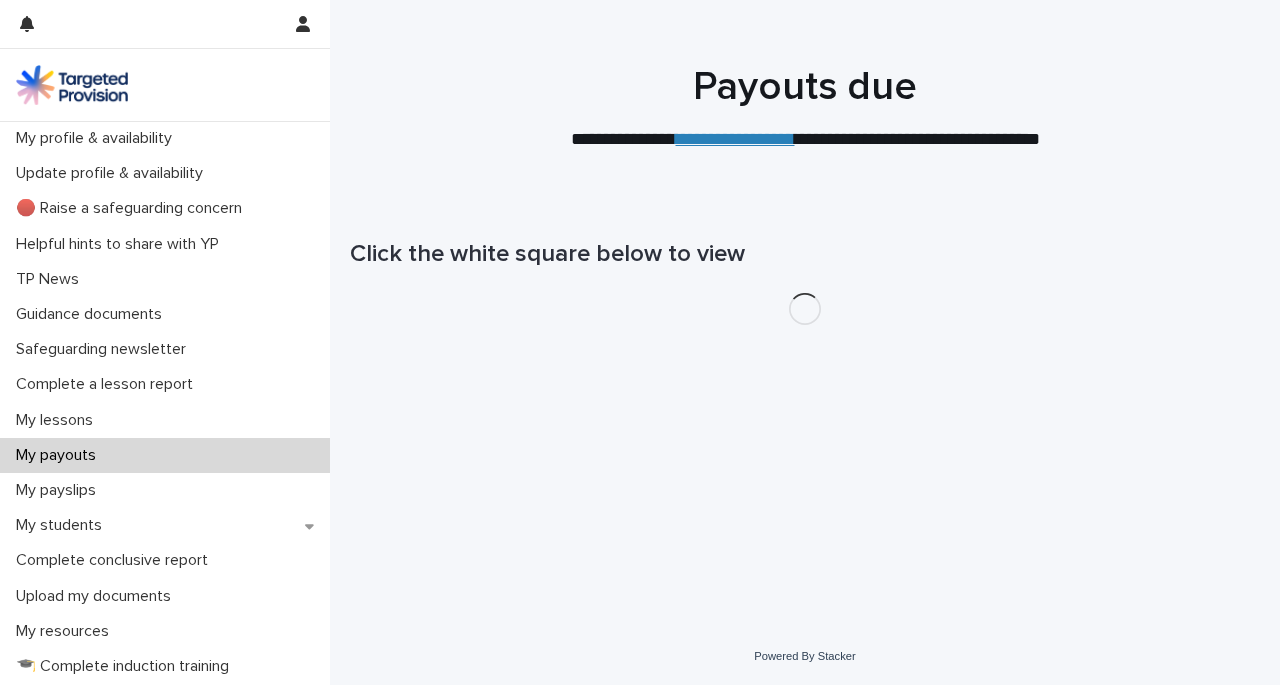 scroll, scrollTop: 0, scrollLeft: 0, axis: both 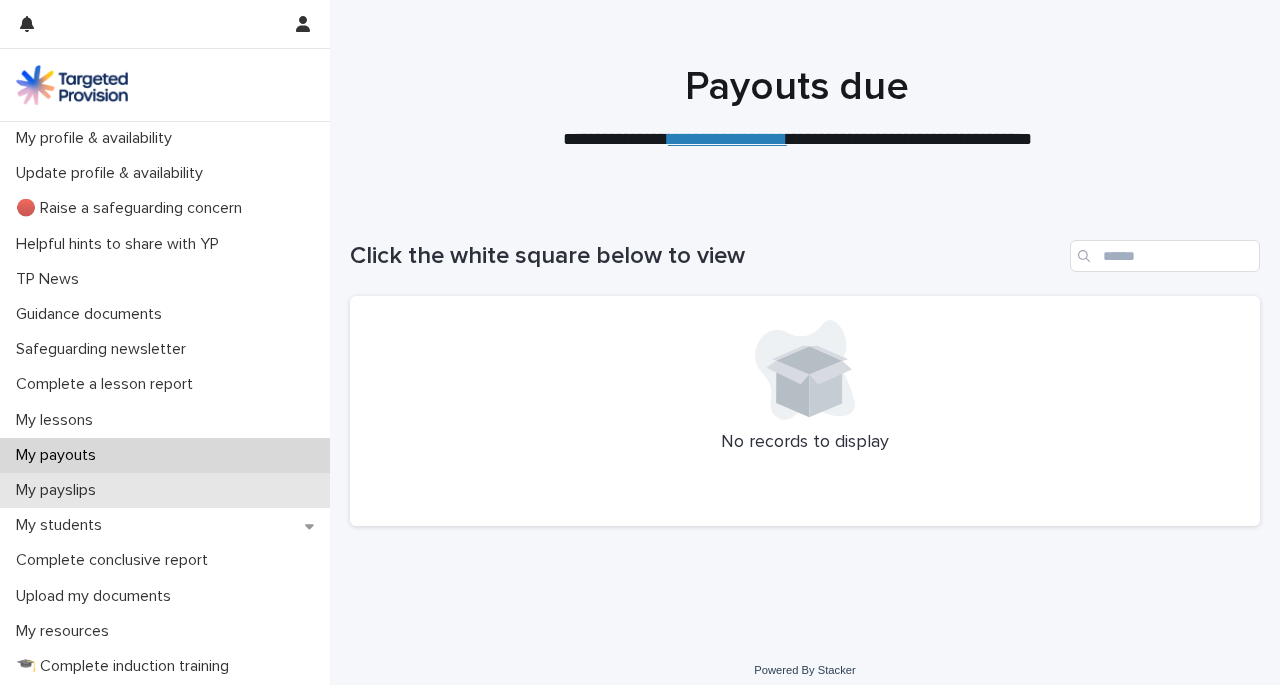 click on "My payslips" at bounding box center (165, 490) 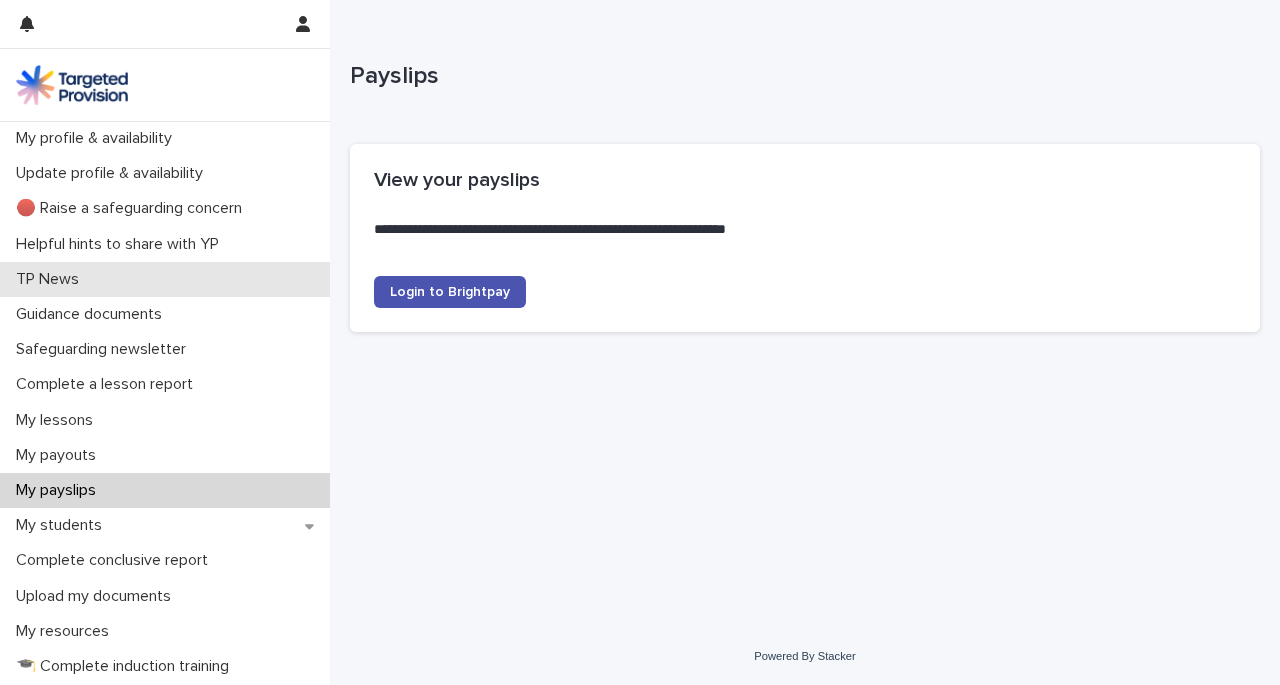 click on "TP News" at bounding box center (51, 279) 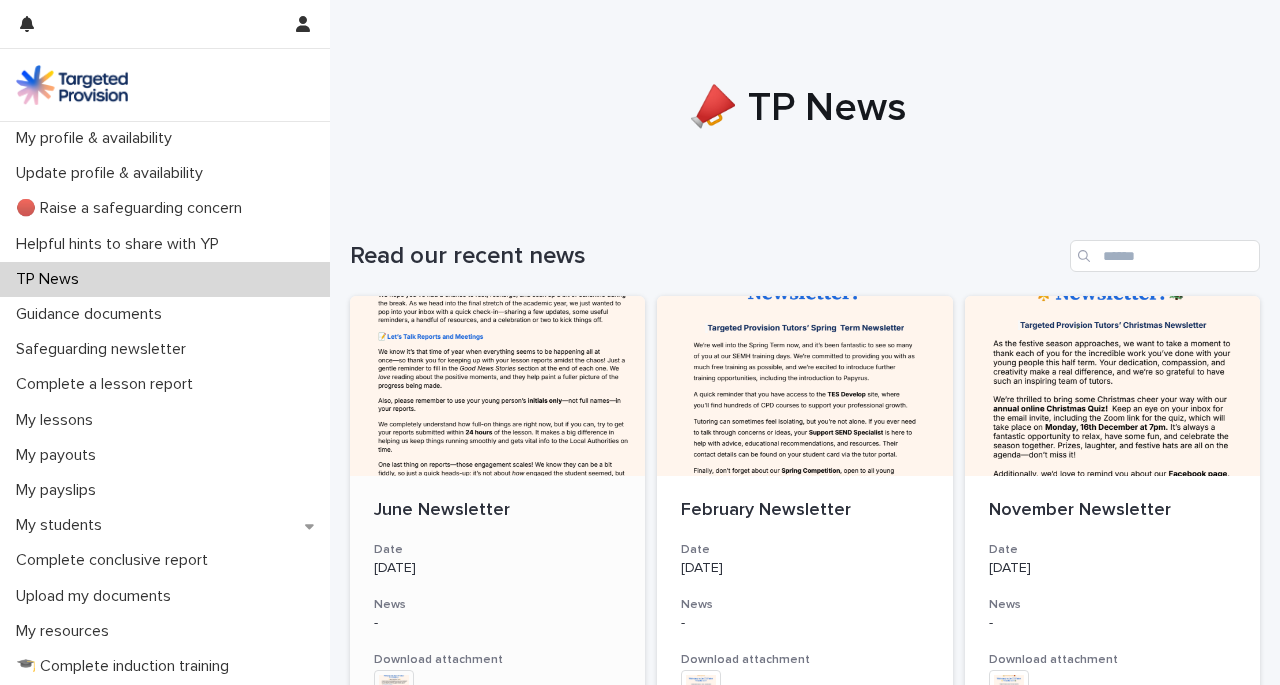 click at bounding box center [497, 386] 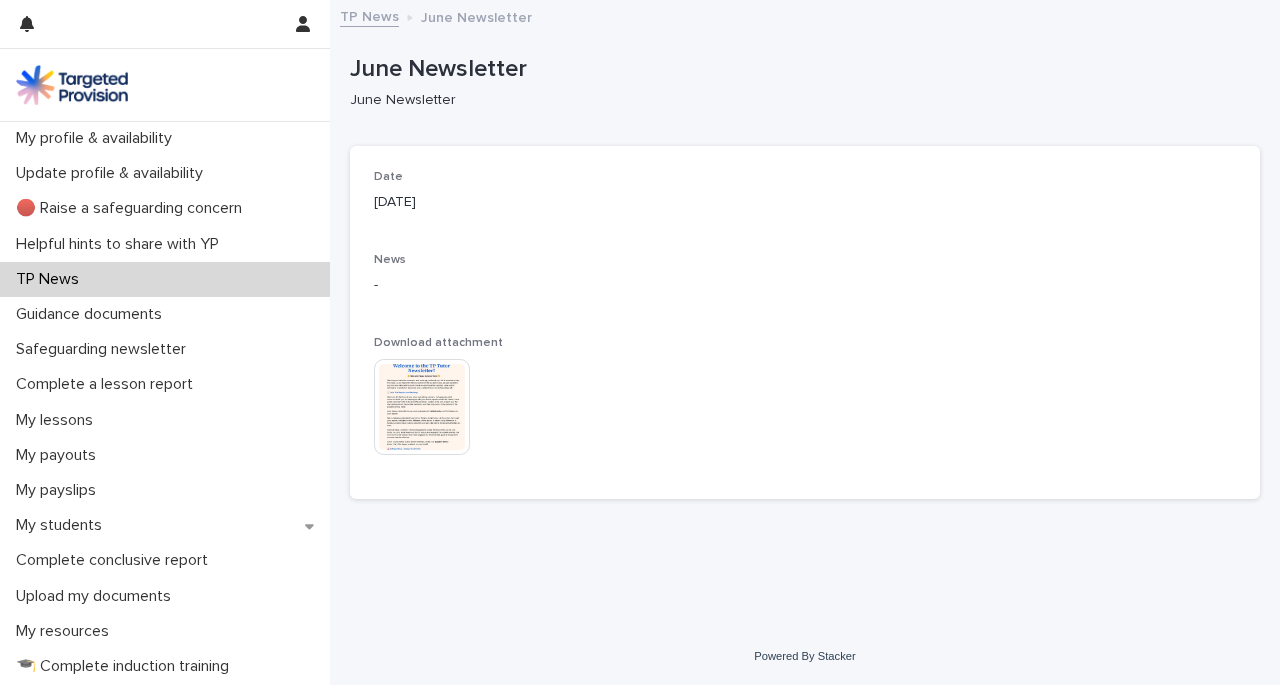 click at bounding box center [422, 407] 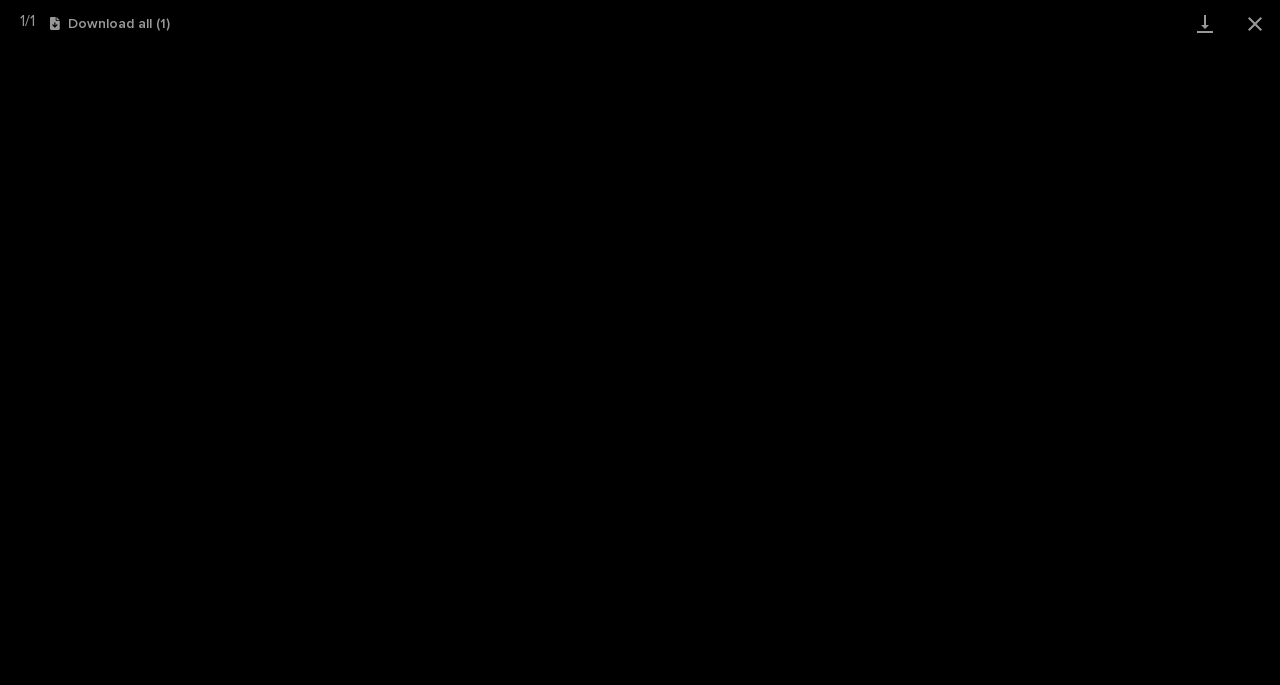 scroll, scrollTop: 1, scrollLeft: 0, axis: vertical 